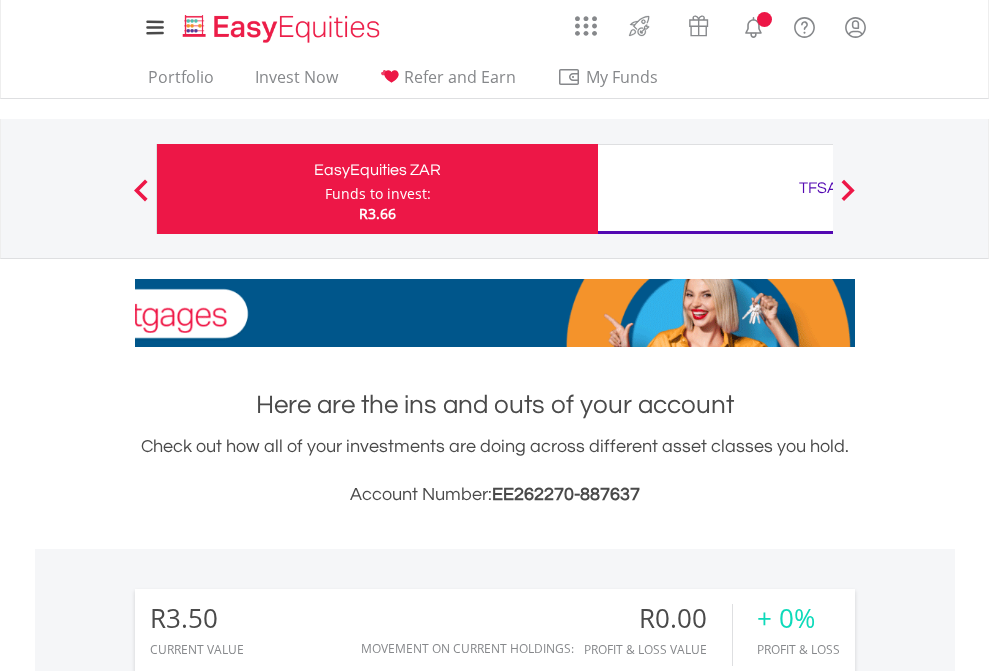 scroll, scrollTop: 0, scrollLeft: 0, axis: both 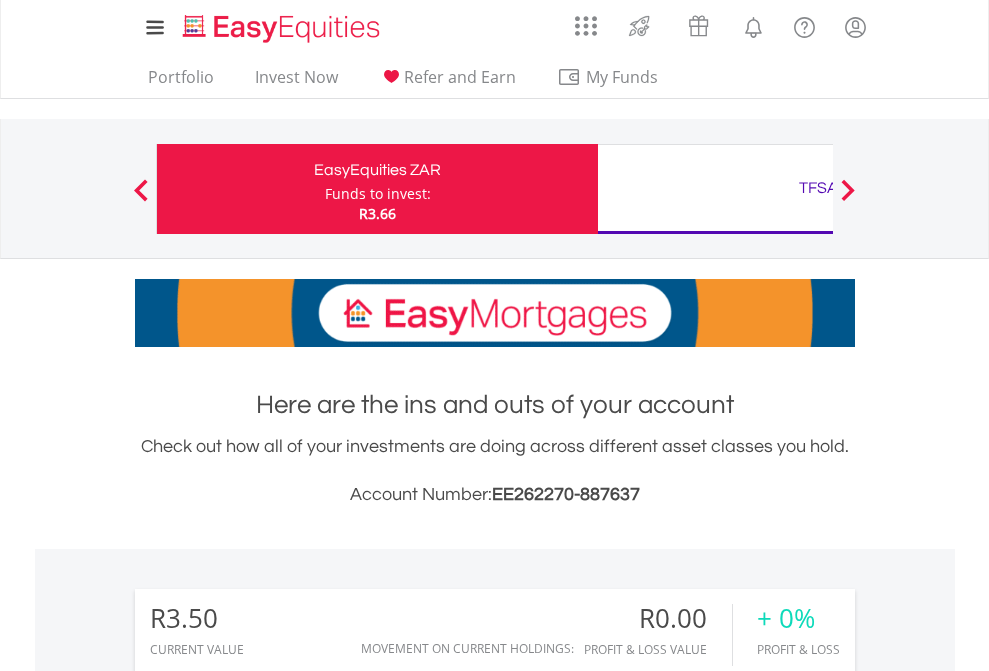 click on "Funds to invest:" at bounding box center (378, 194) 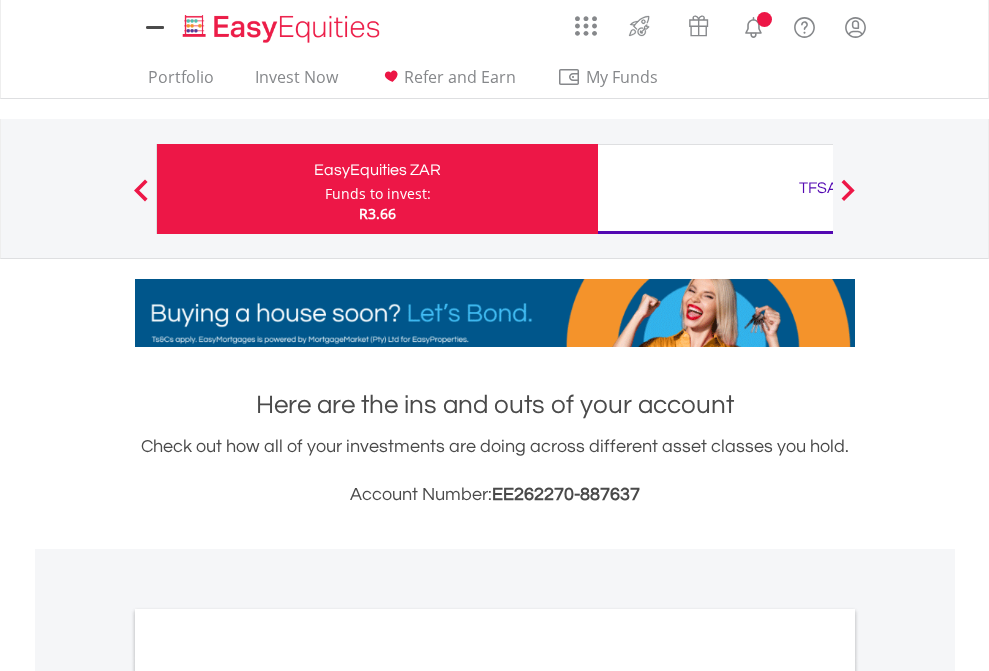 scroll, scrollTop: 0, scrollLeft: 0, axis: both 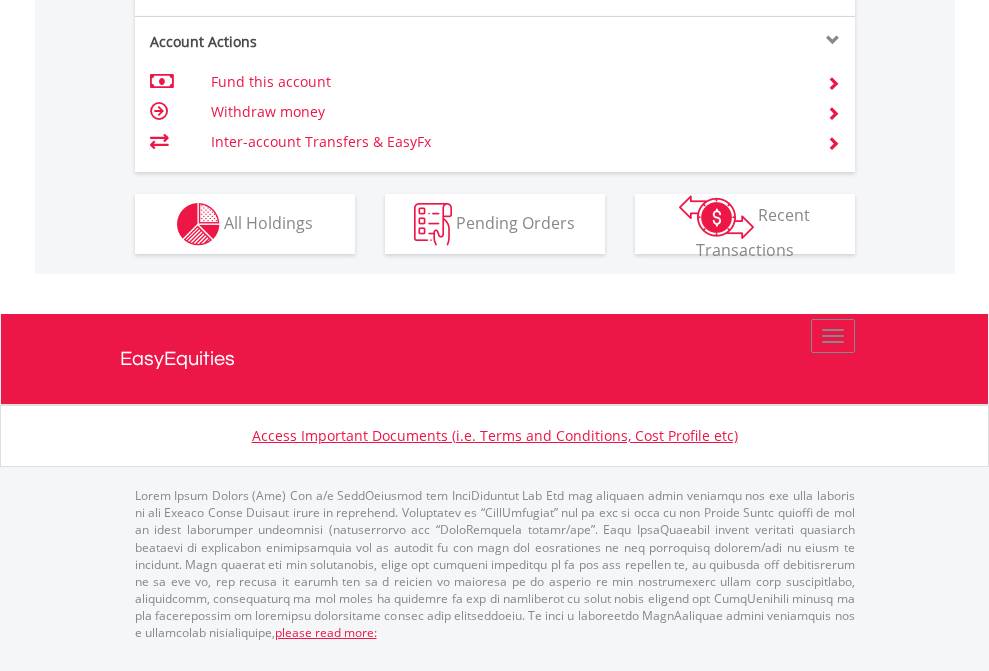 click on "Investment types" at bounding box center [706, -337] 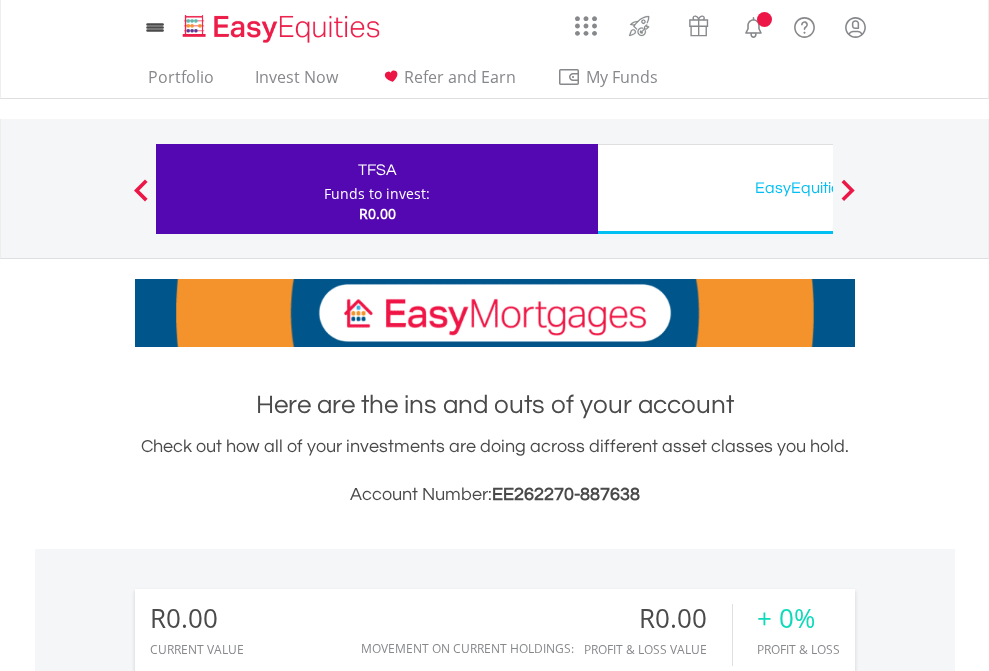scroll, scrollTop: 0, scrollLeft: 0, axis: both 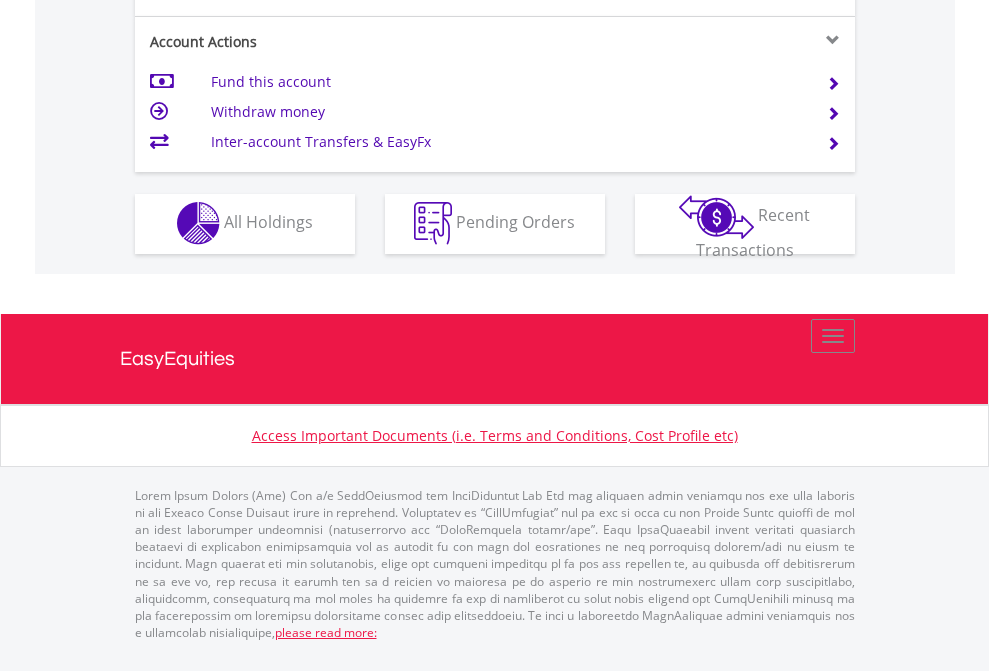 click on "Investment types" at bounding box center (706, -353) 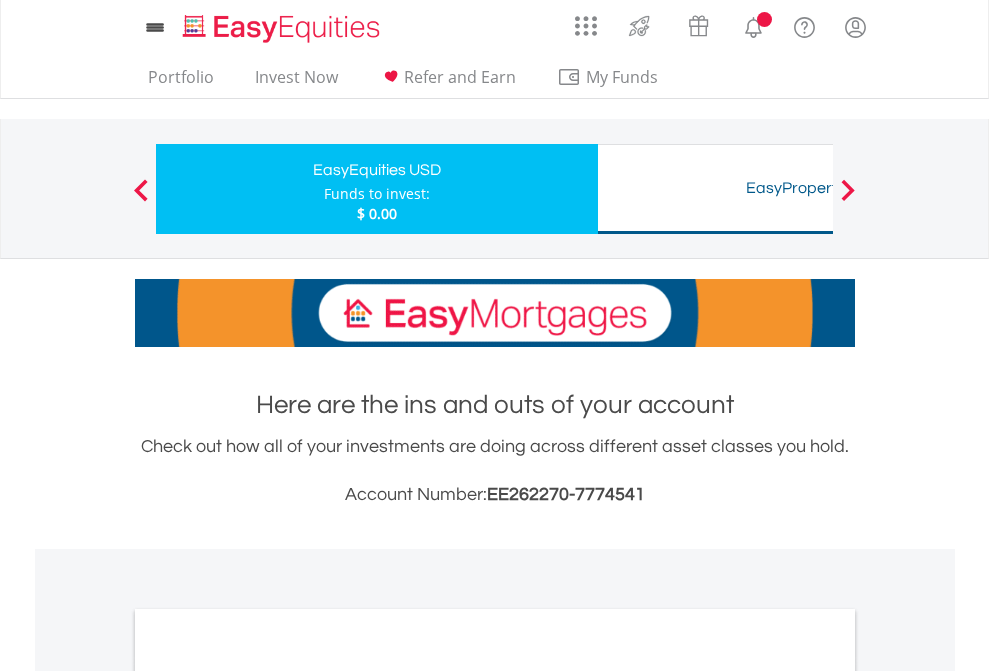 scroll, scrollTop: 0, scrollLeft: 0, axis: both 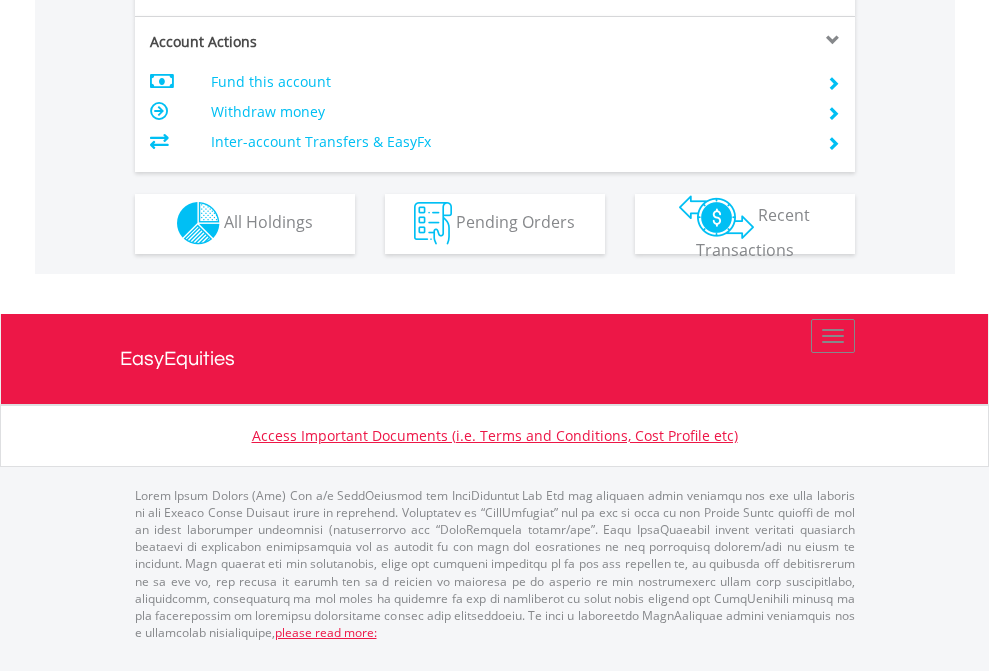 click on "Investment types" at bounding box center [706, -353] 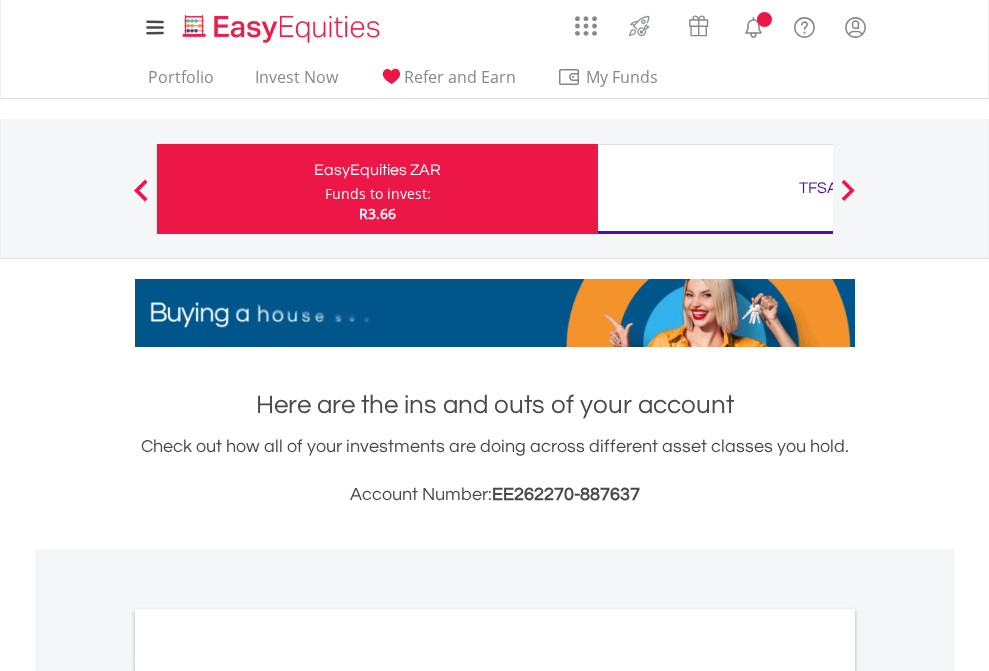 scroll, scrollTop: 0, scrollLeft: 0, axis: both 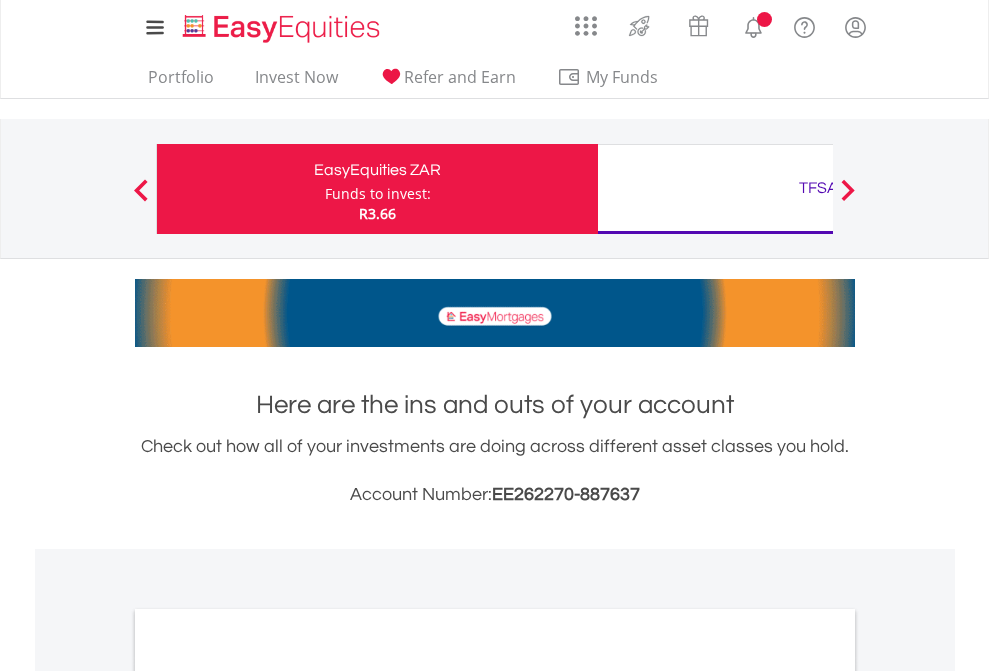 click on "All Holdings" at bounding box center [268, 1096] 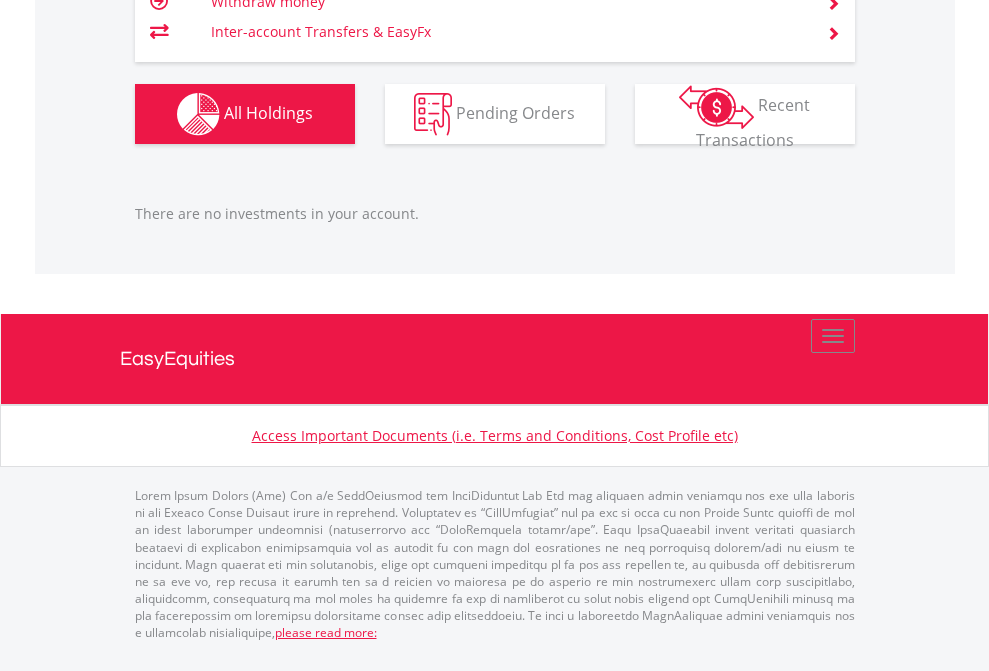 scroll, scrollTop: 1987, scrollLeft: 0, axis: vertical 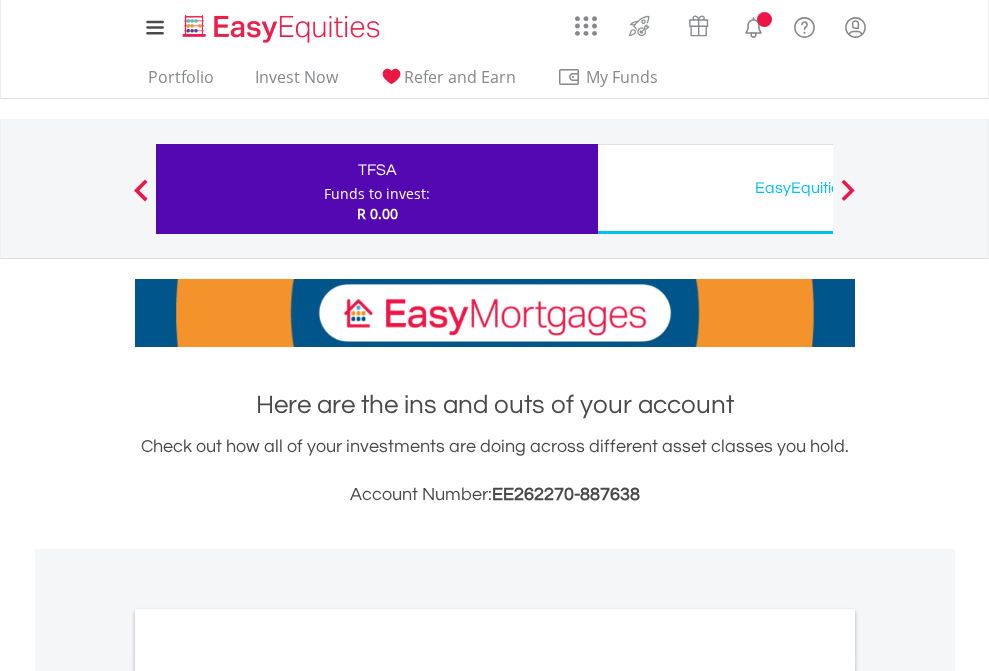 click on "All Holdings" at bounding box center [268, 1096] 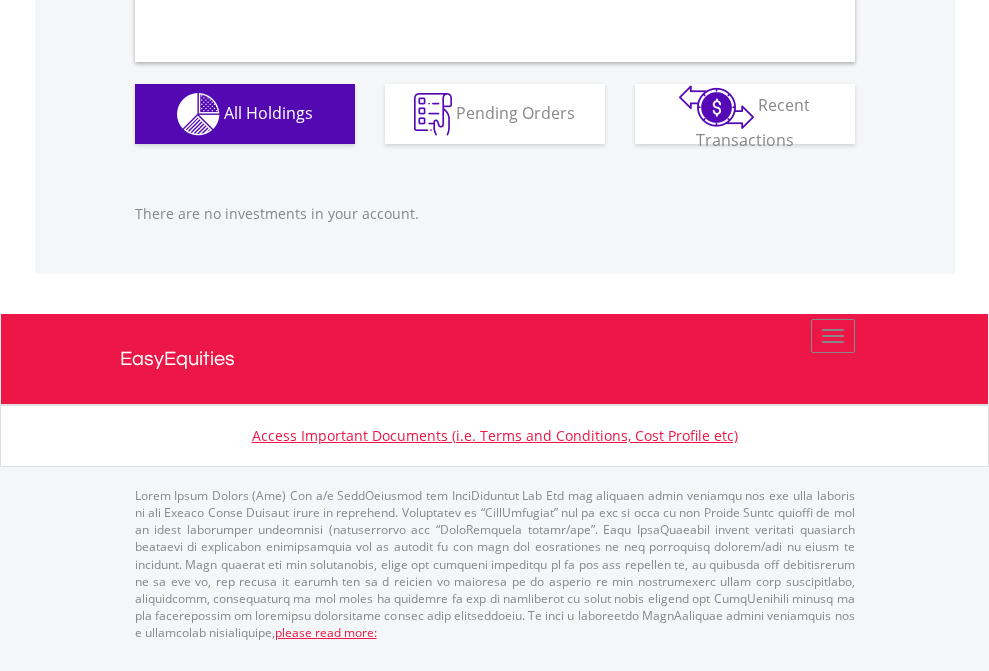 scroll, scrollTop: 1980, scrollLeft: 0, axis: vertical 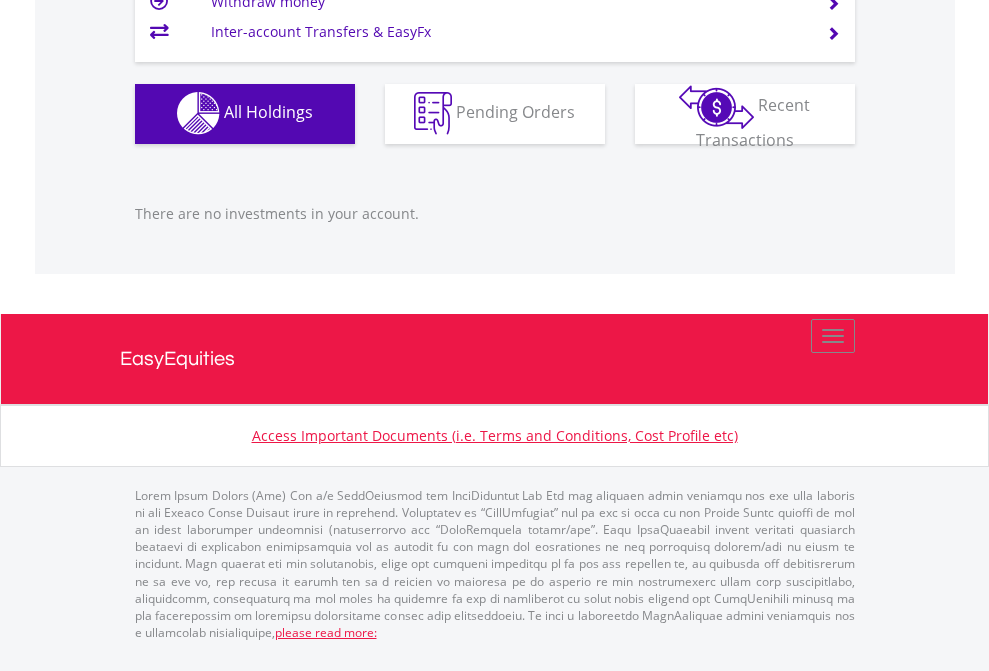 click on "EasyEquities USD" at bounding box center (818, -1142) 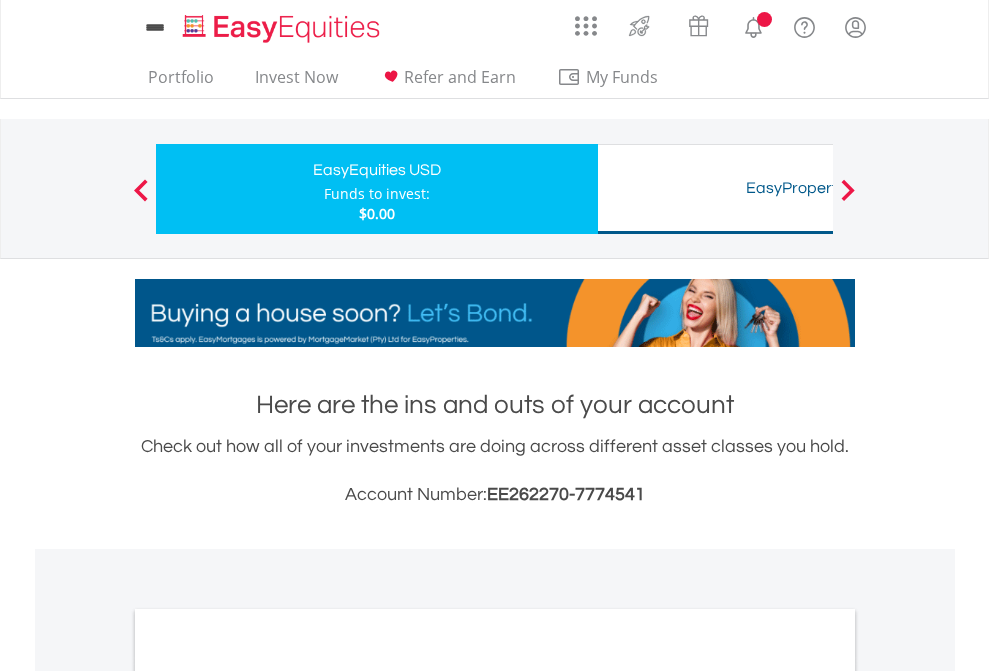 click on "All Holdings" at bounding box center (268, 1096) 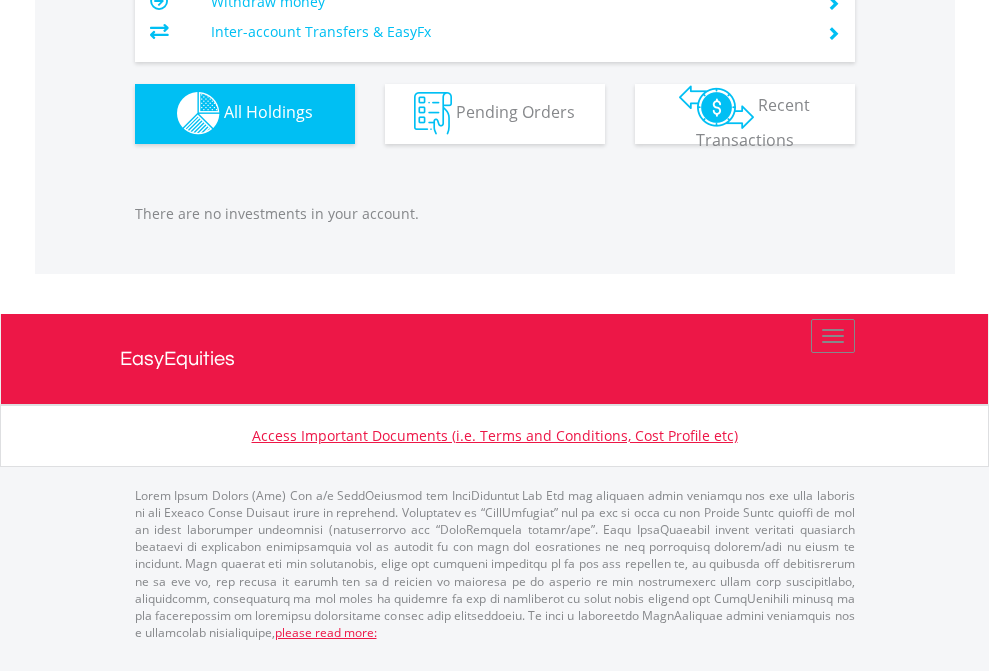 scroll, scrollTop: 1980, scrollLeft: 0, axis: vertical 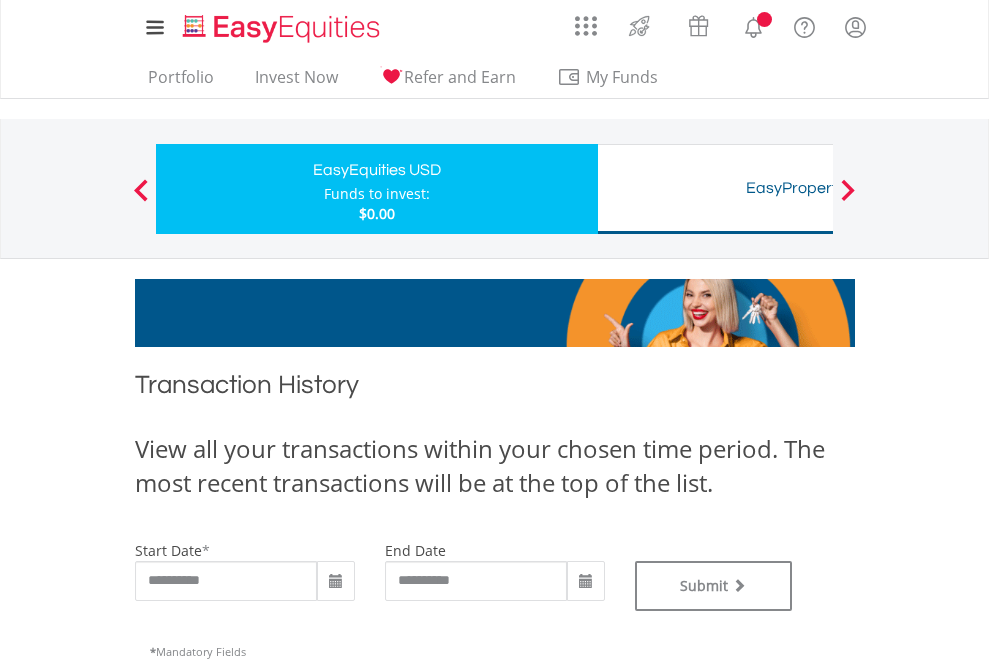 type on "**********" 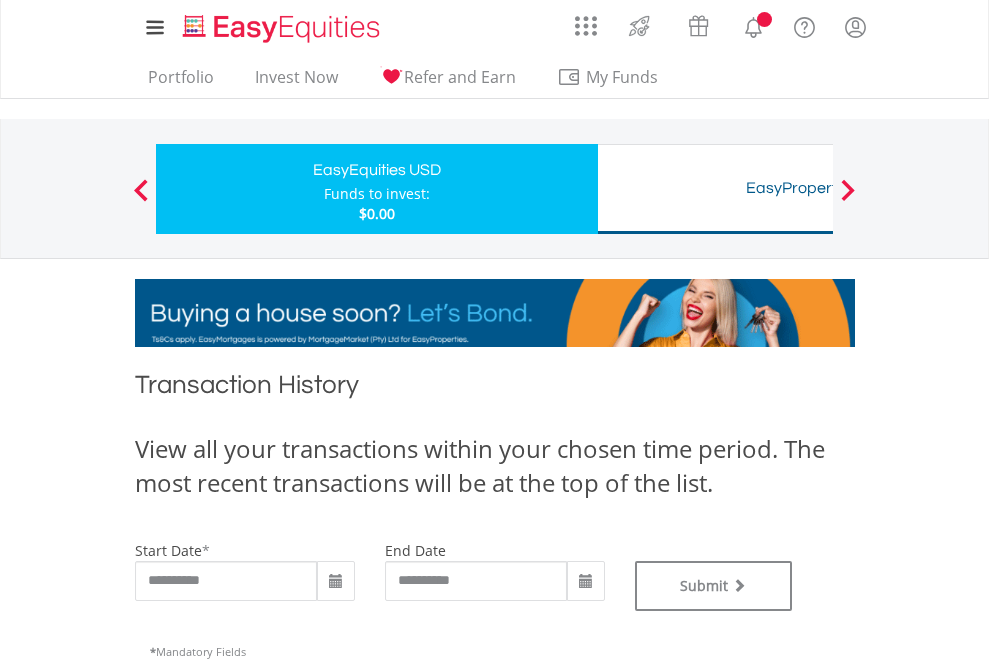 type on "**********" 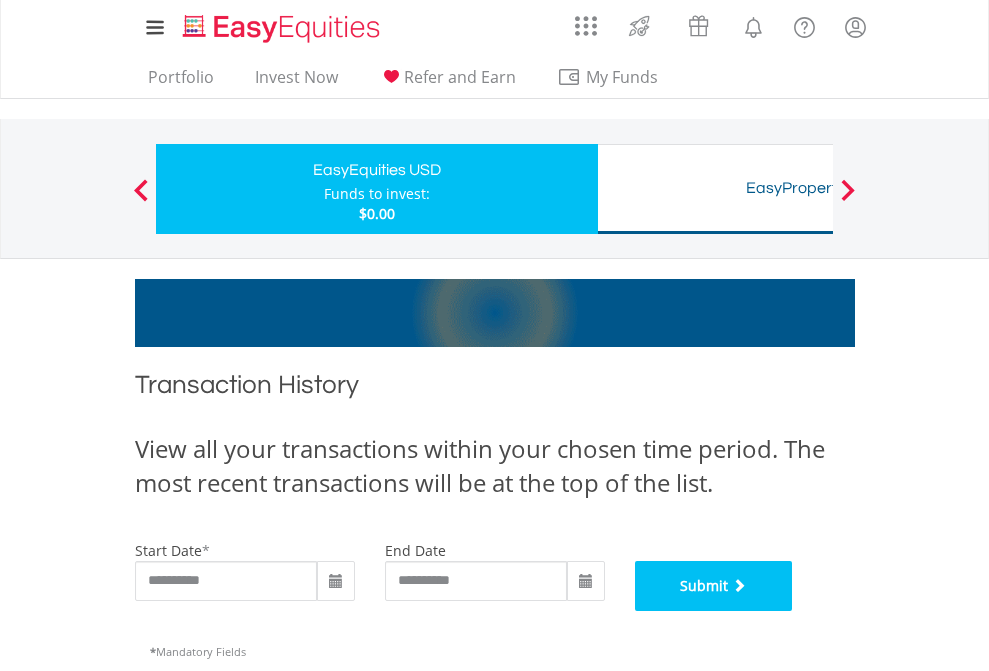 click on "Submit" at bounding box center [714, 586] 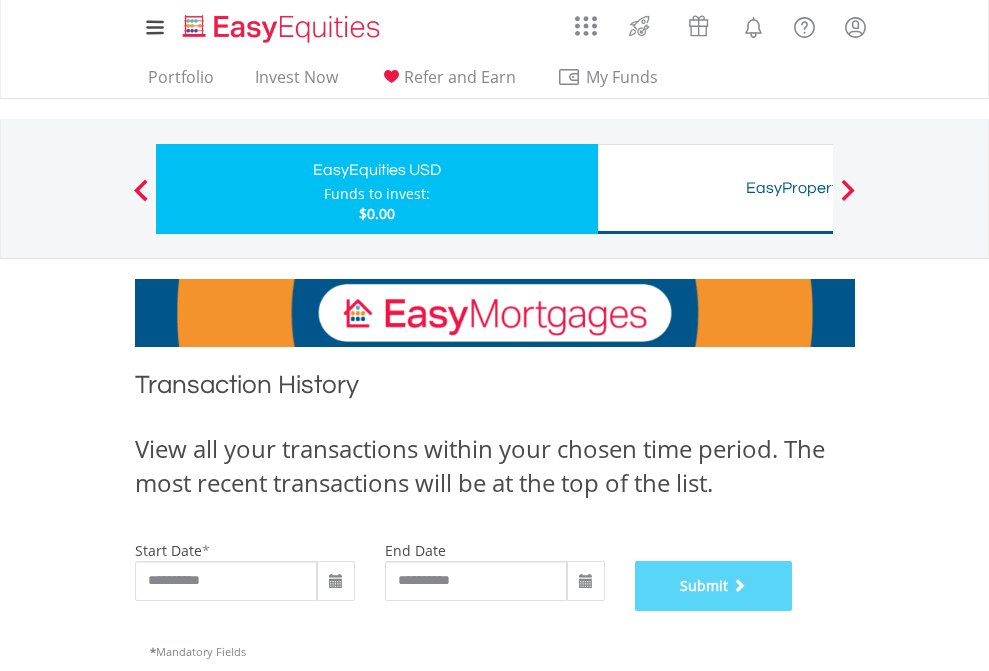 scroll, scrollTop: 811, scrollLeft: 0, axis: vertical 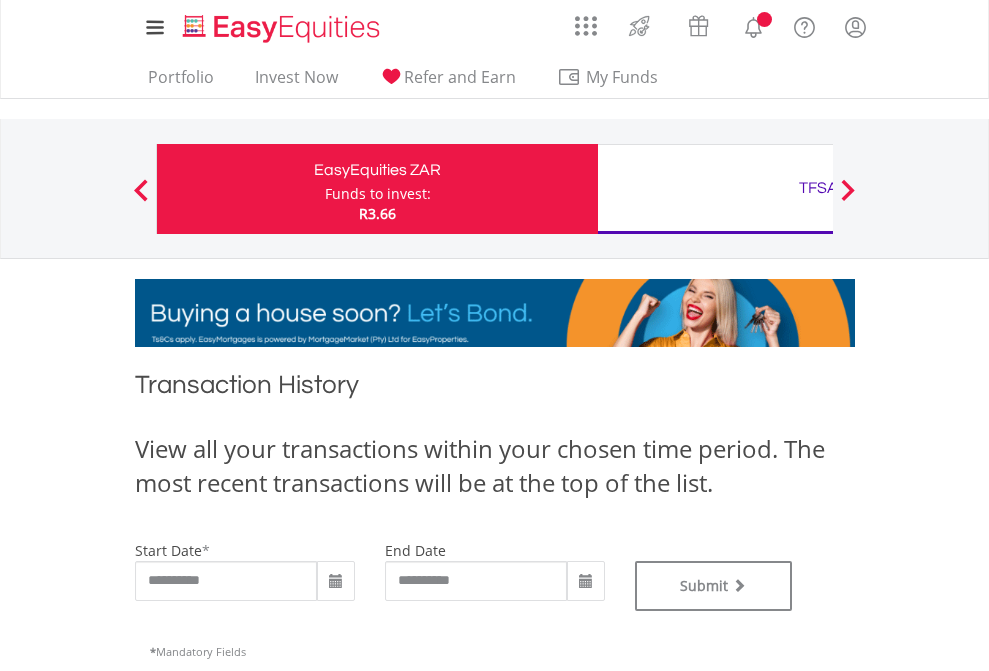 click on "TFSA" at bounding box center [818, 188] 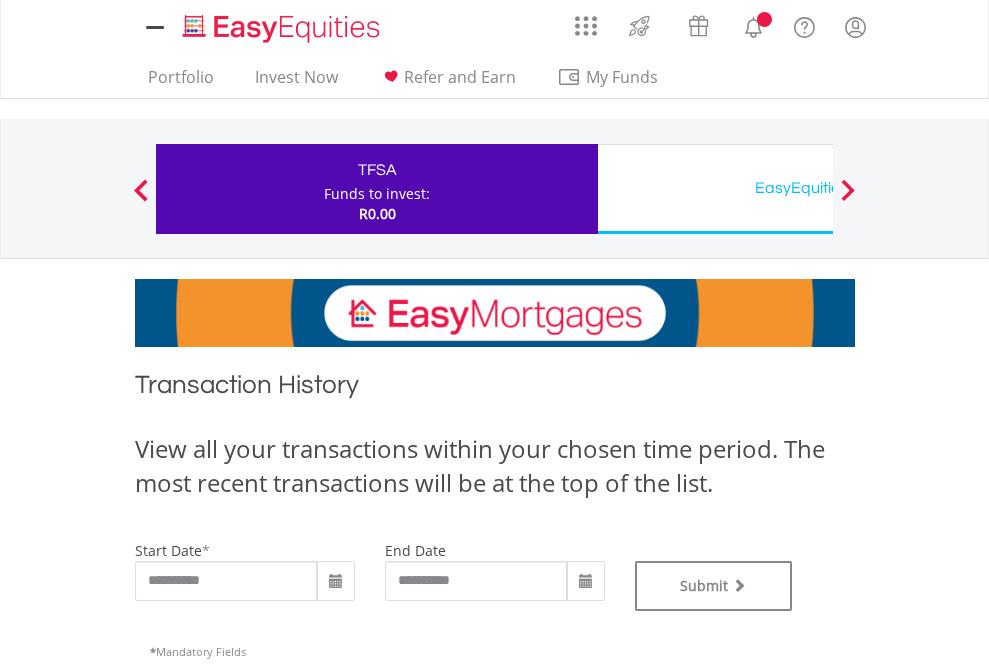 scroll, scrollTop: 0, scrollLeft: 0, axis: both 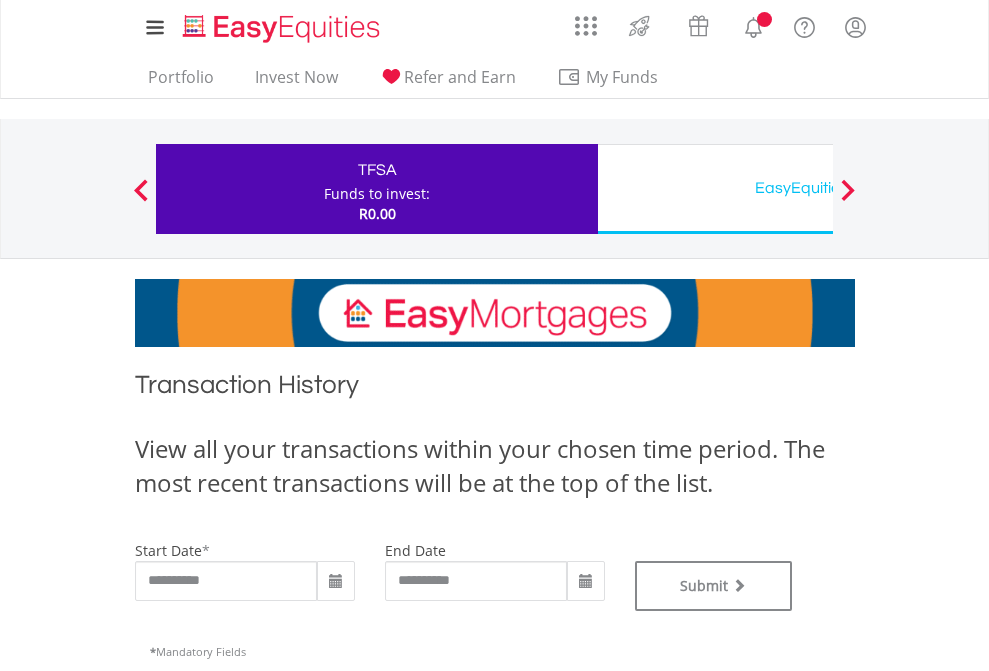 type on "**********" 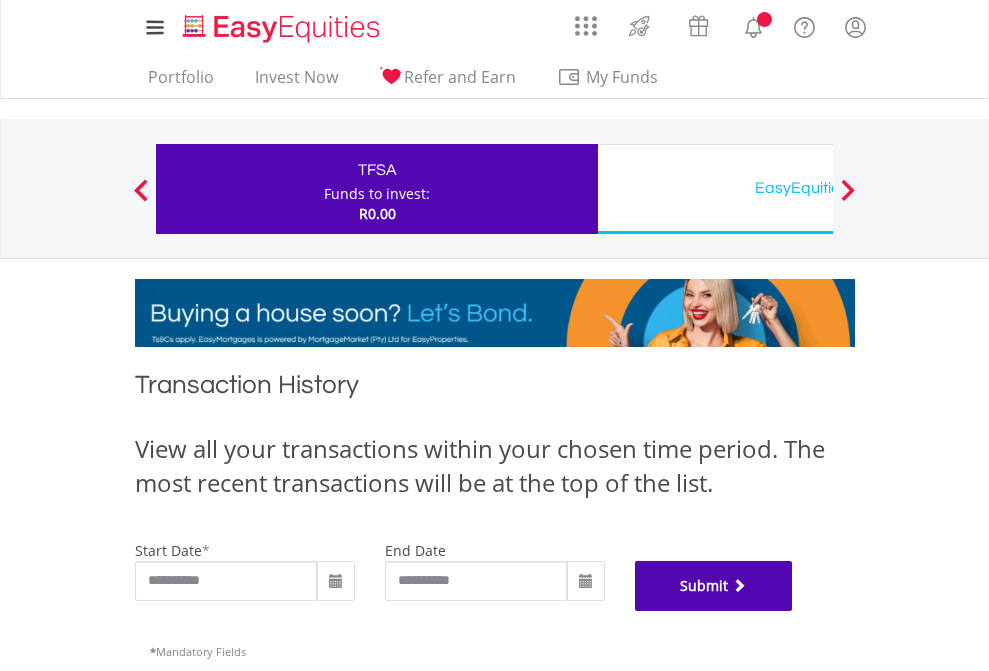 click on "Submit" at bounding box center [714, 586] 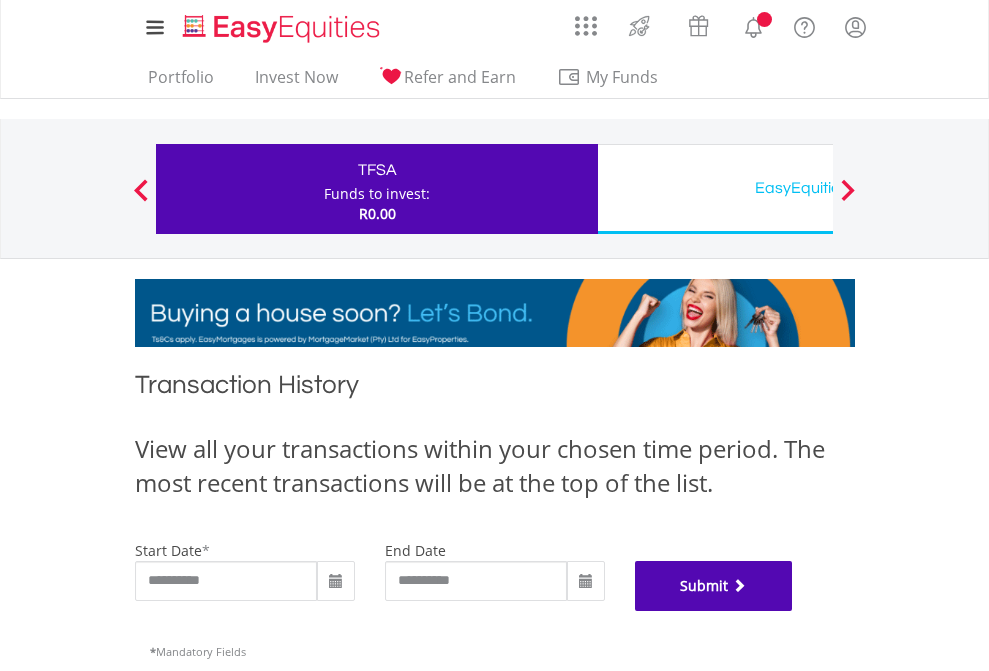 scroll, scrollTop: 811, scrollLeft: 0, axis: vertical 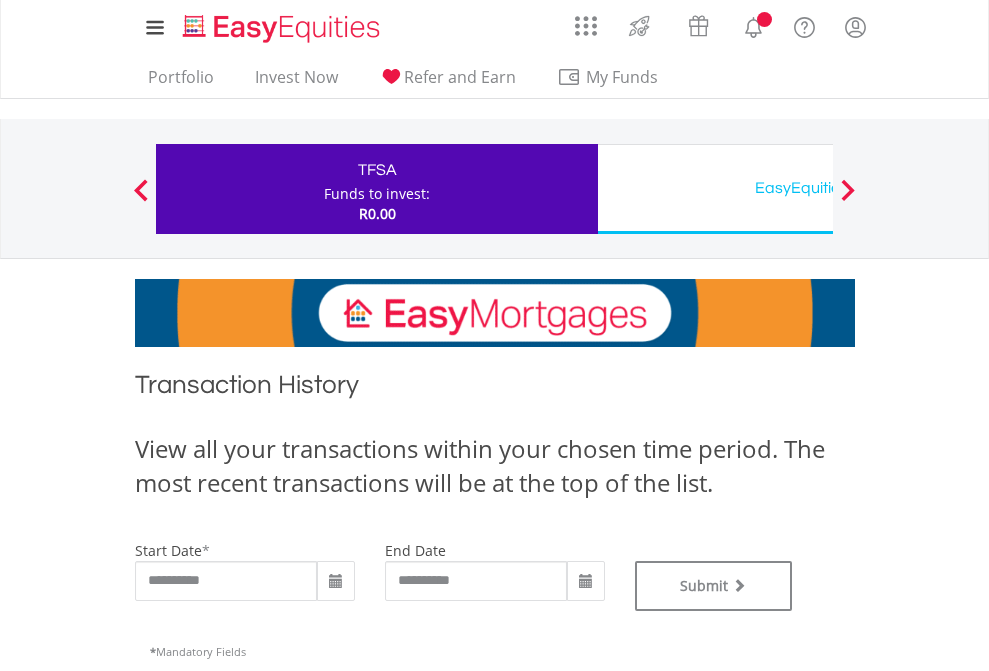 click on "EasyEquities USD" at bounding box center (818, 188) 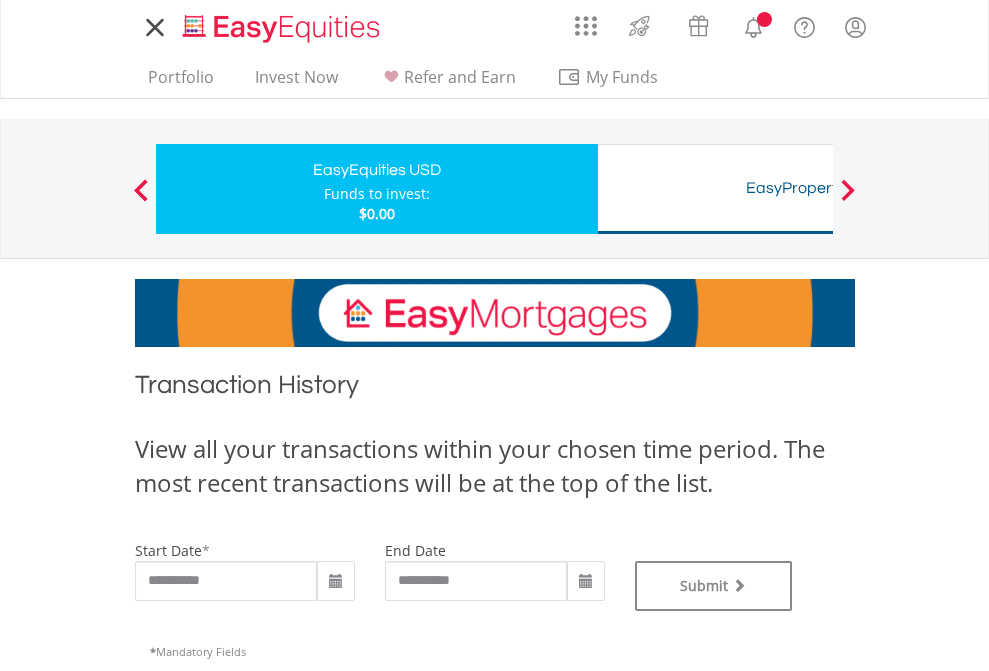 scroll, scrollTop: 0, scrollLeft: 0, axis: both 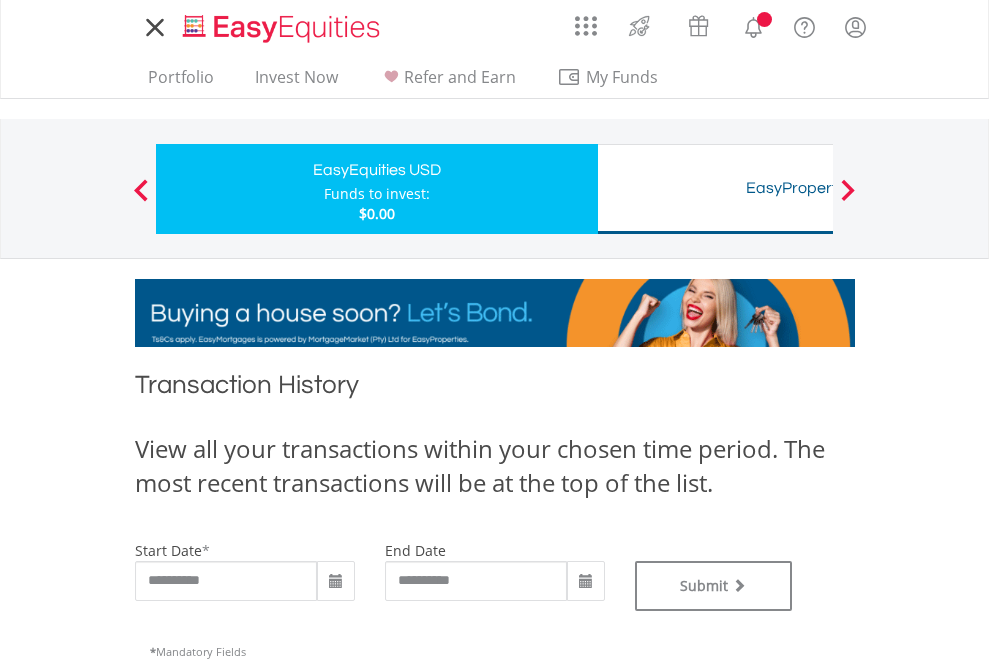 type on "**********" 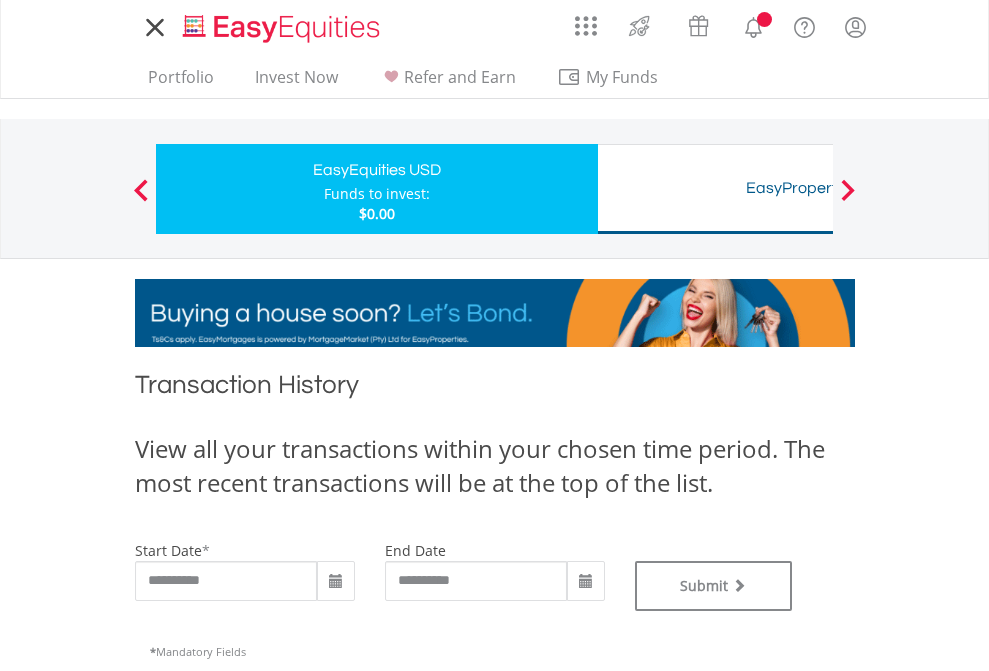 type on "**********" 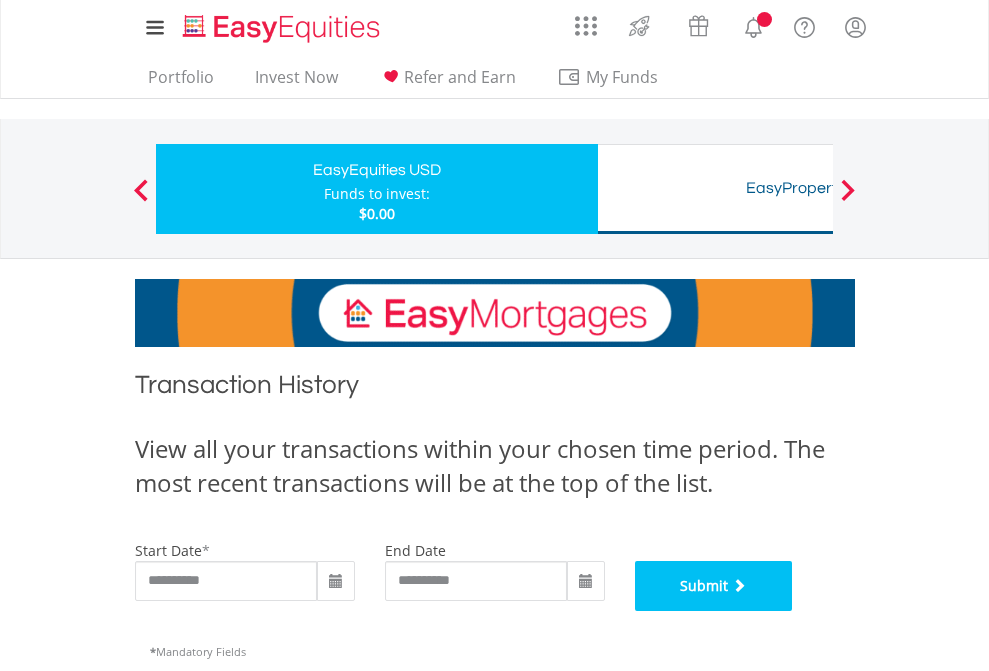 click on "Submit" at bounding box center [714, 586] 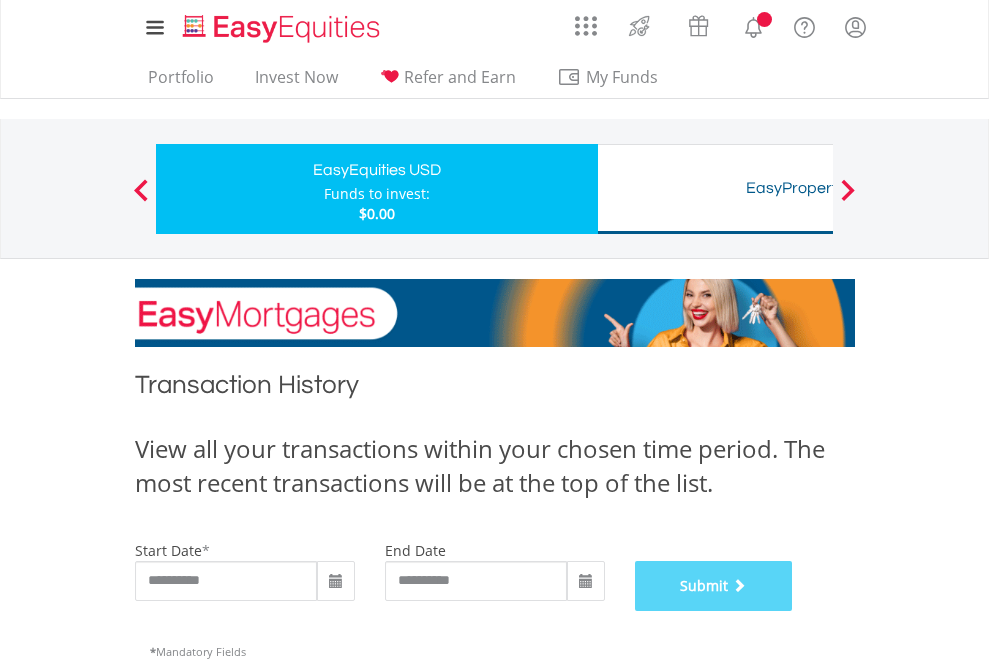 scroll, scrollTop: 811, scrollLeft: 0, axis: vertical 